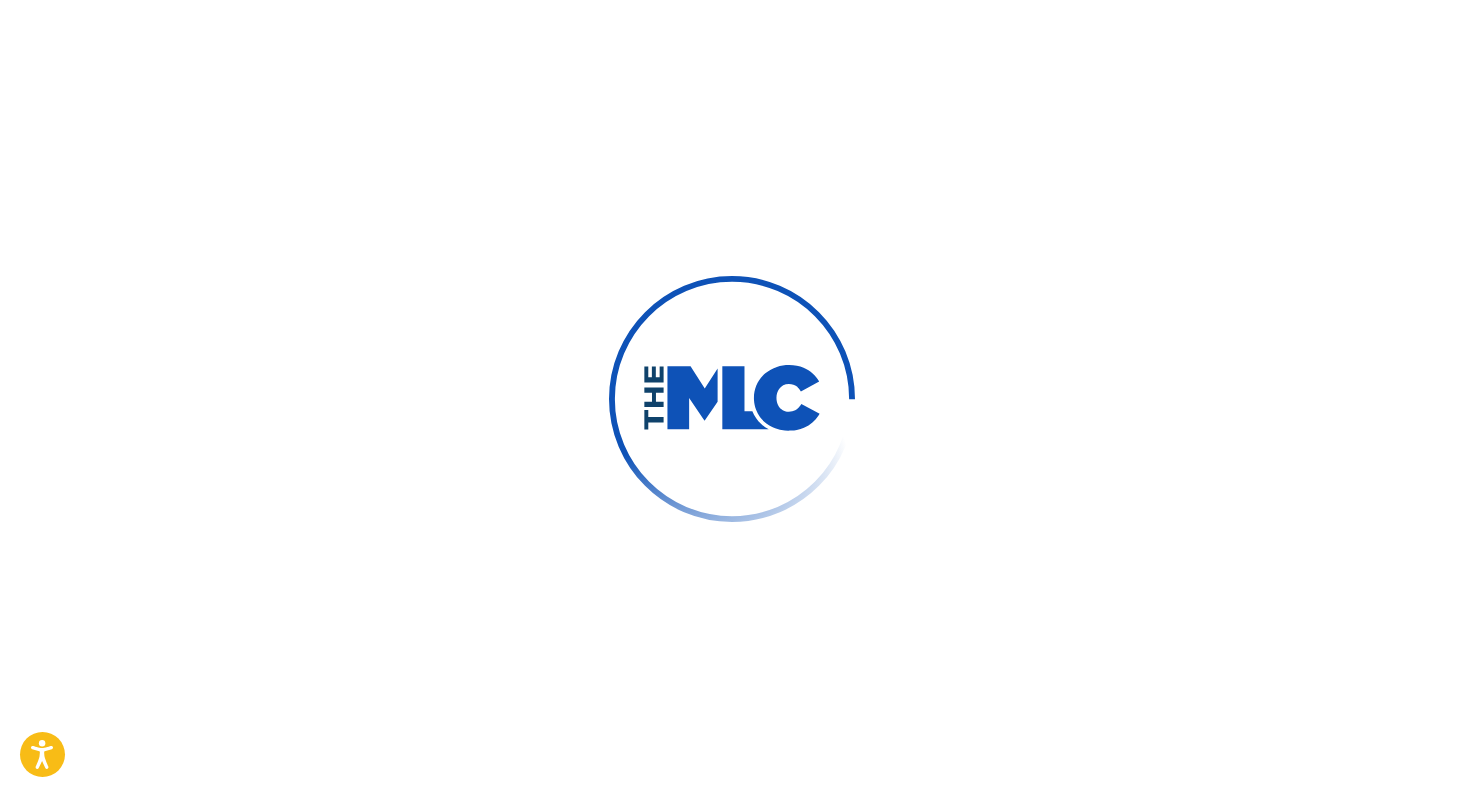 scroll, scrollTop: 0, scrollLeft: 0, axis: both 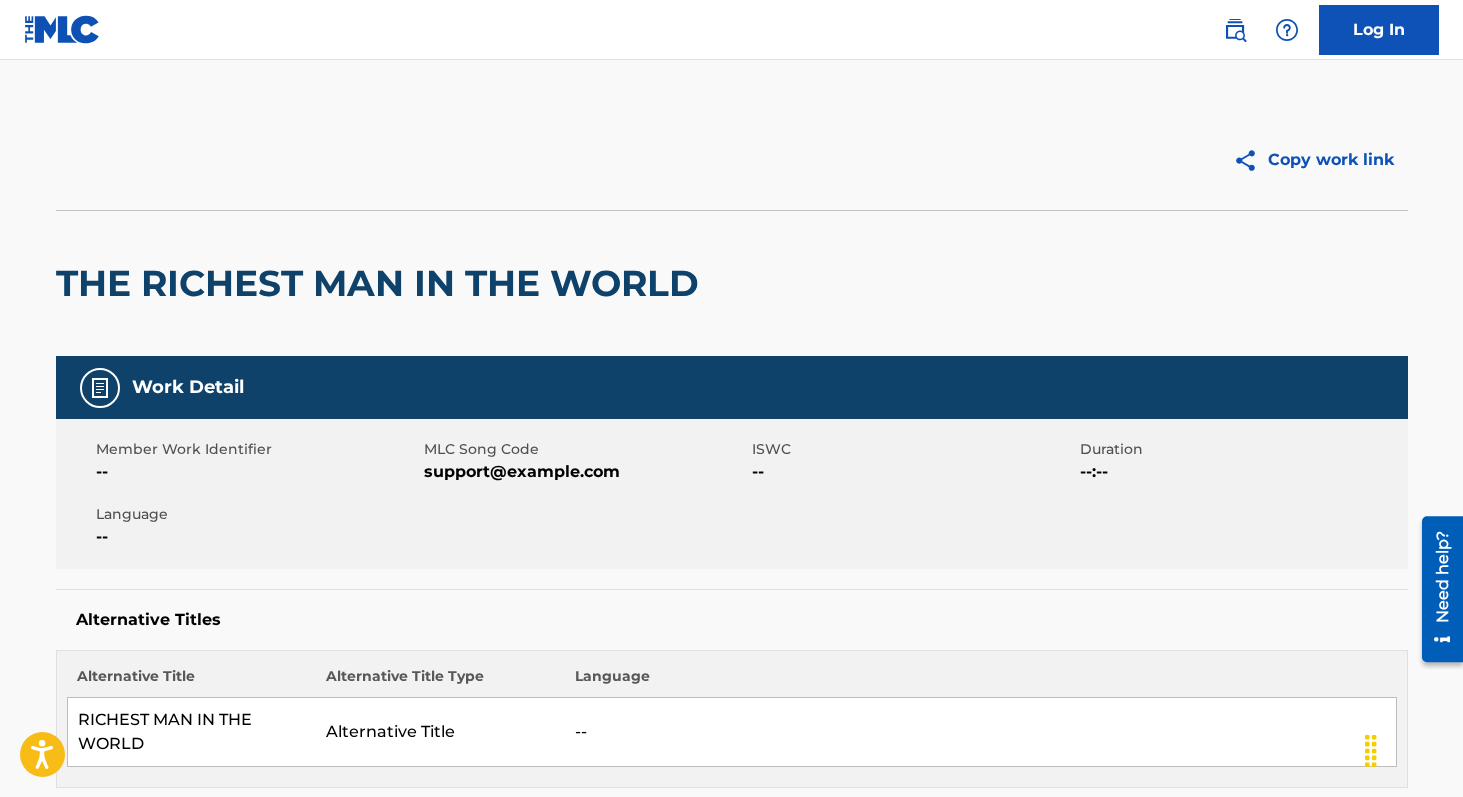 click on "TW9AYD" at bounding box center (585, 472) 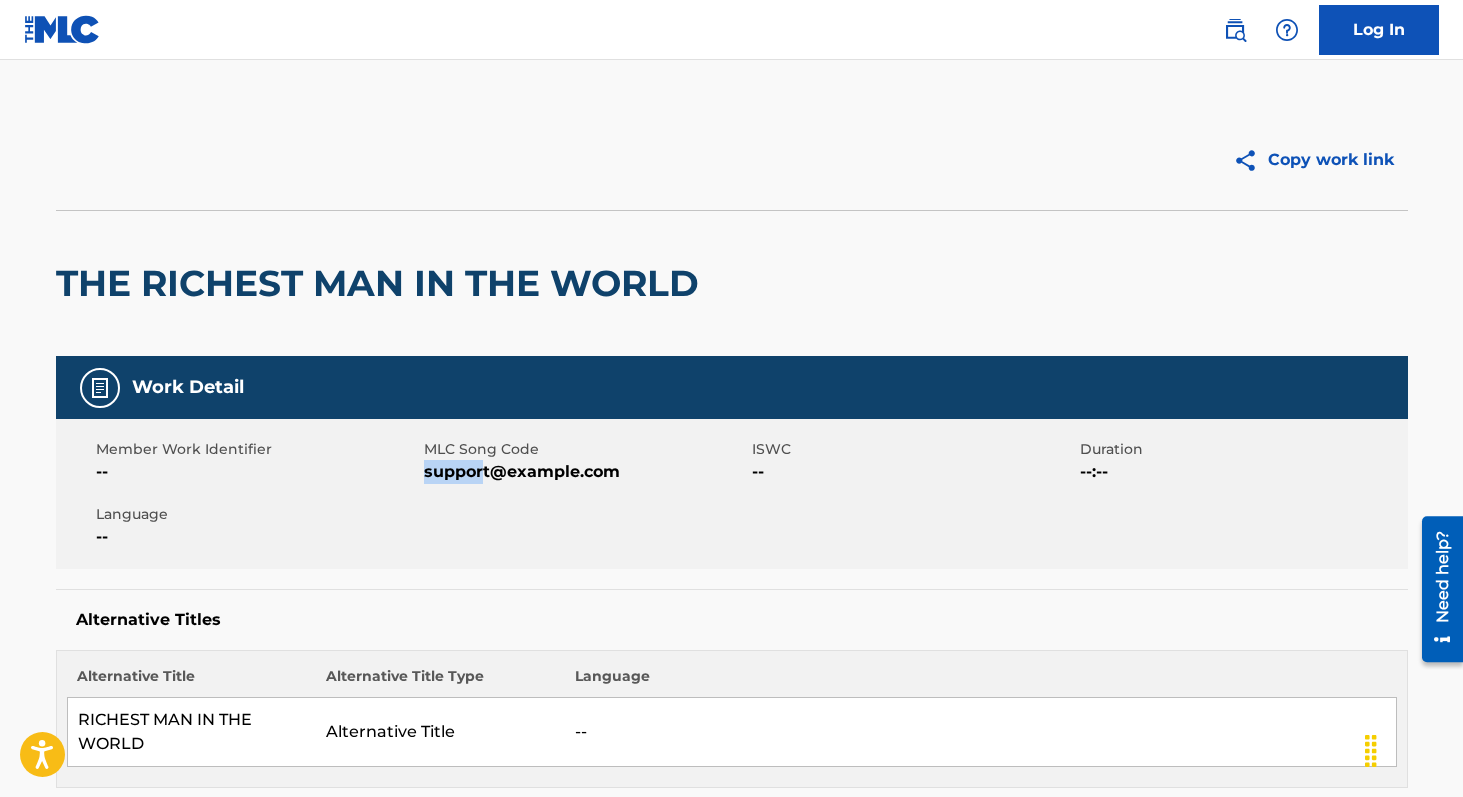 copy on "TW9AYD" 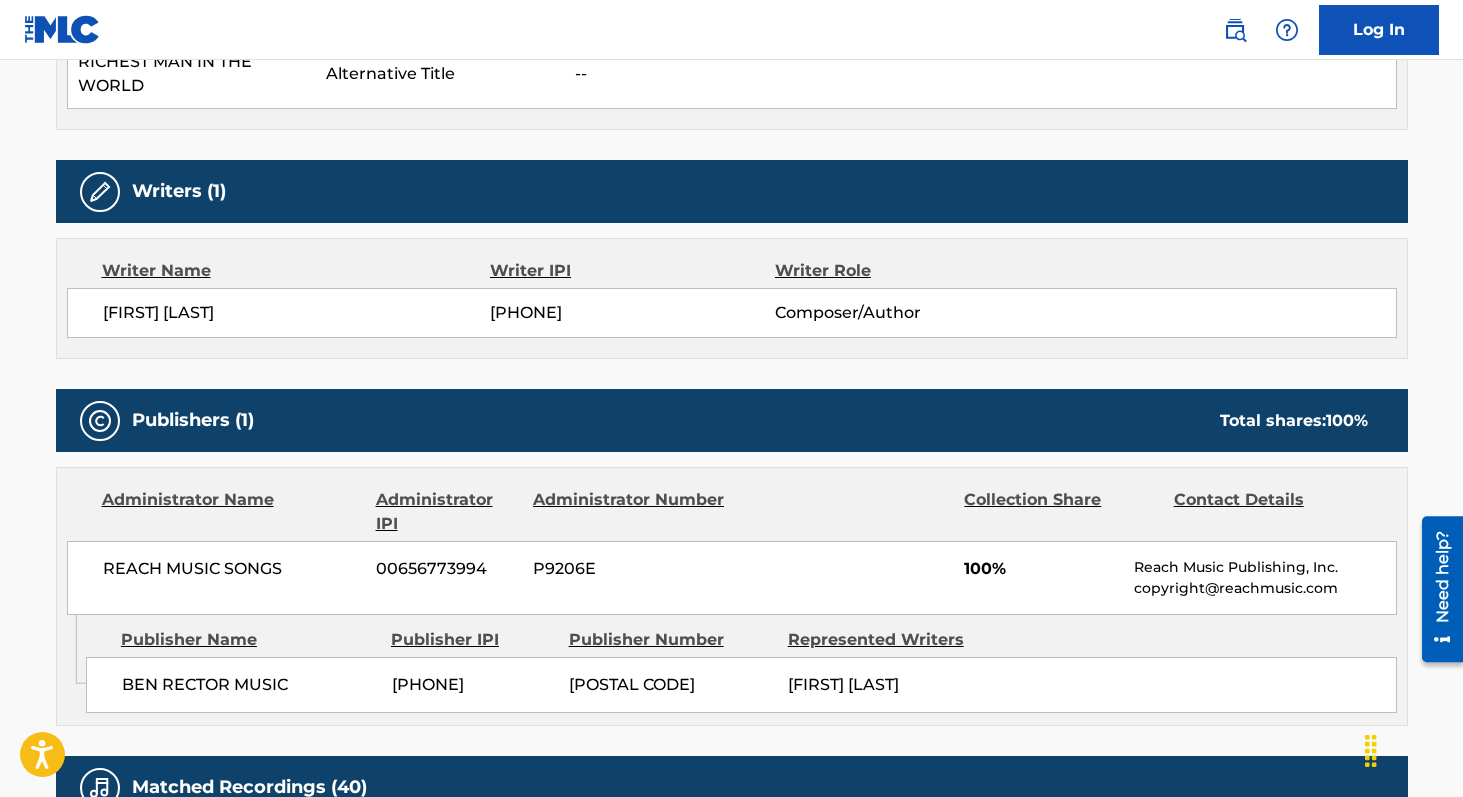 scroll, scrollTop: 683, scrollLeft: 0, axis: vertical 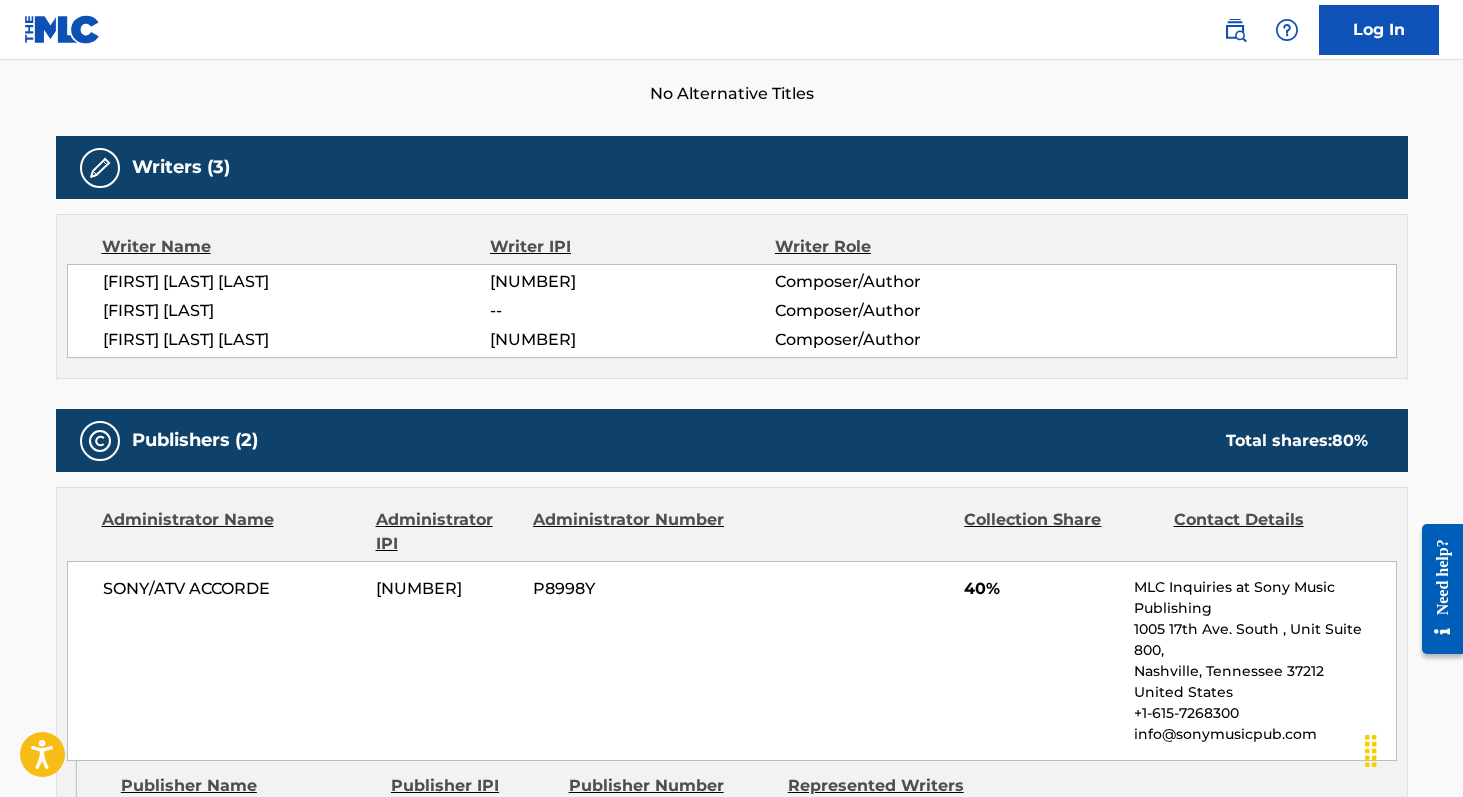 click on "01026998136" at bounding box center [632, 282] 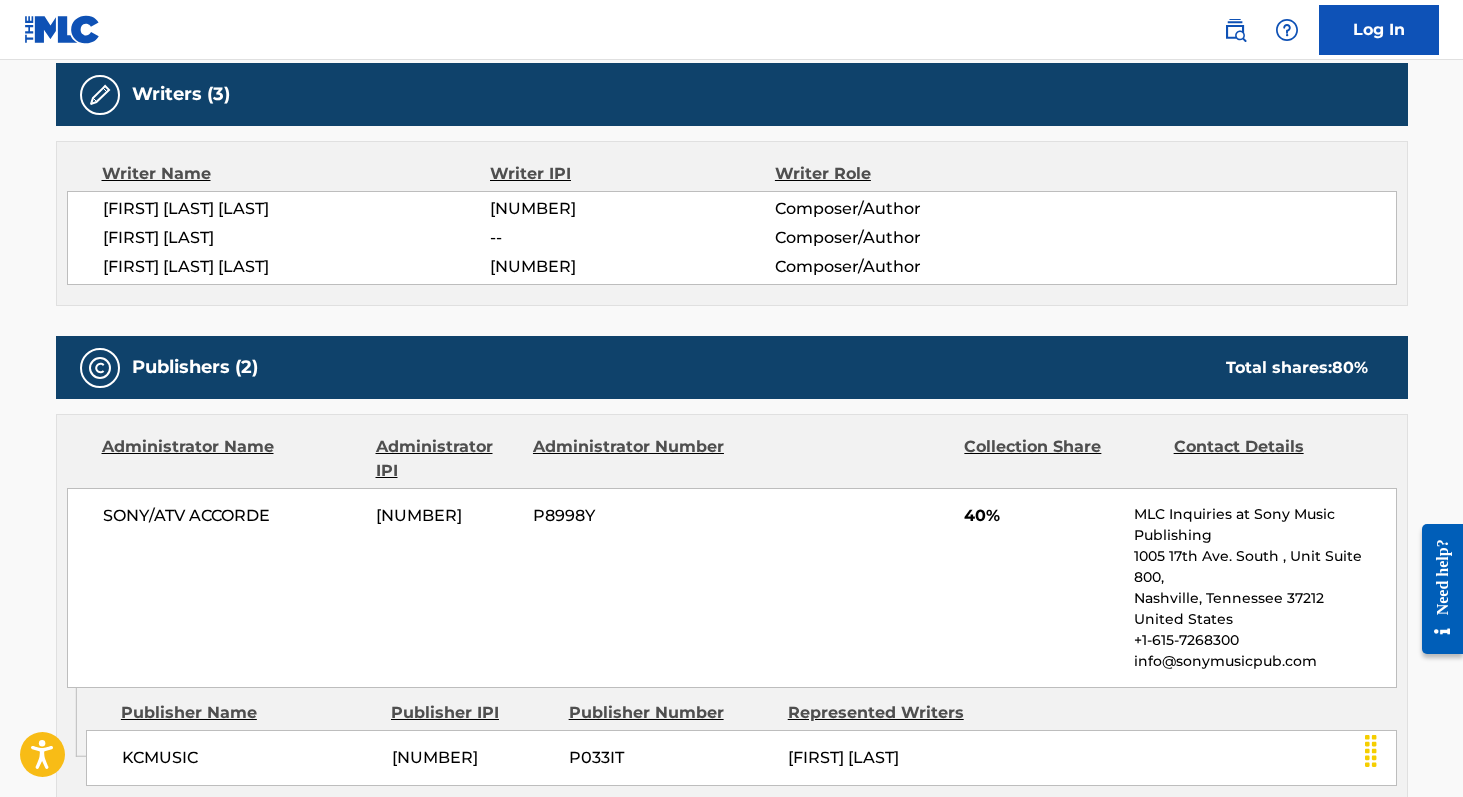 scroll, scrollTop: 339, scrollLeft: 0, axis: vertical 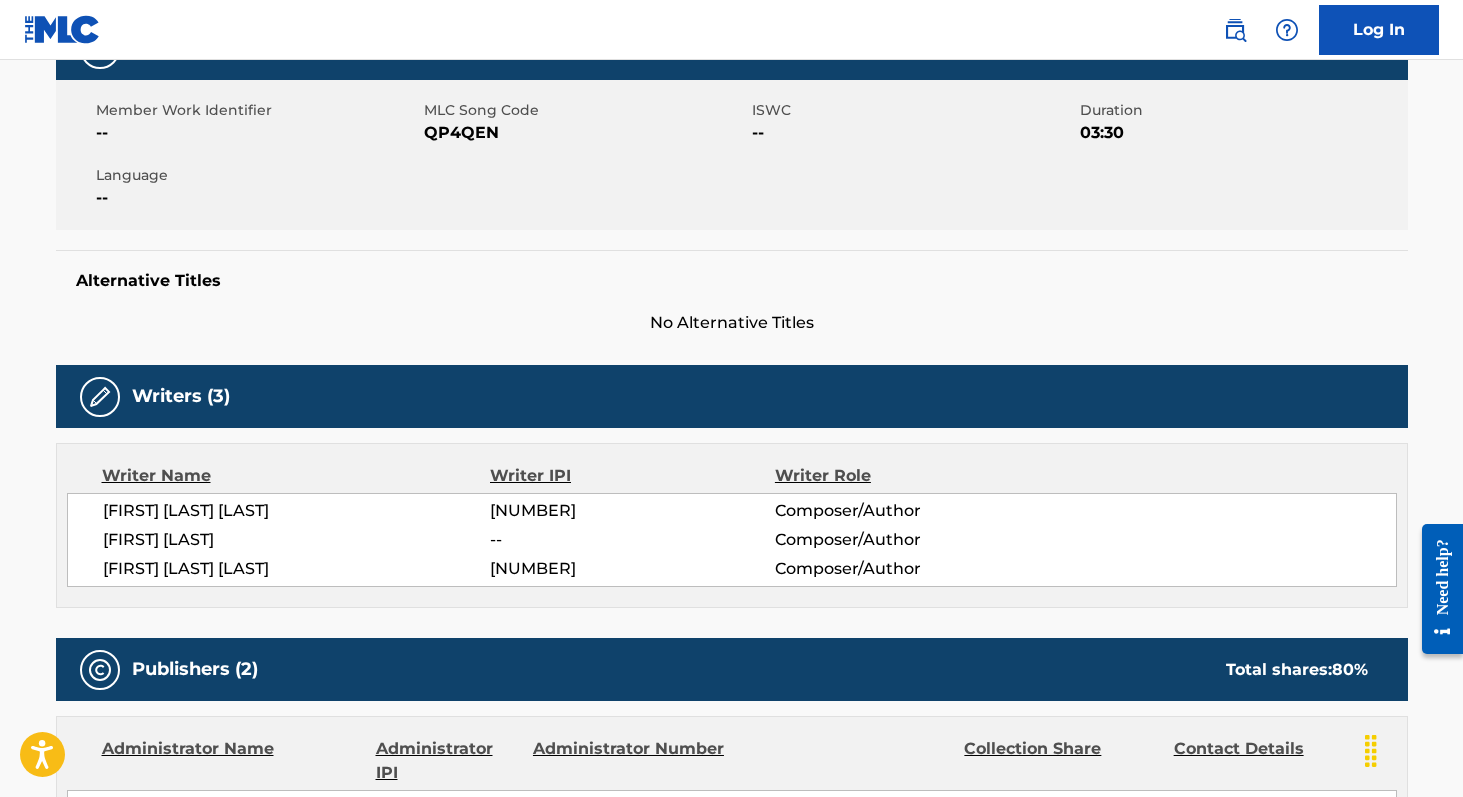 click on "QP4QEN" at bounding box center (585, 133) 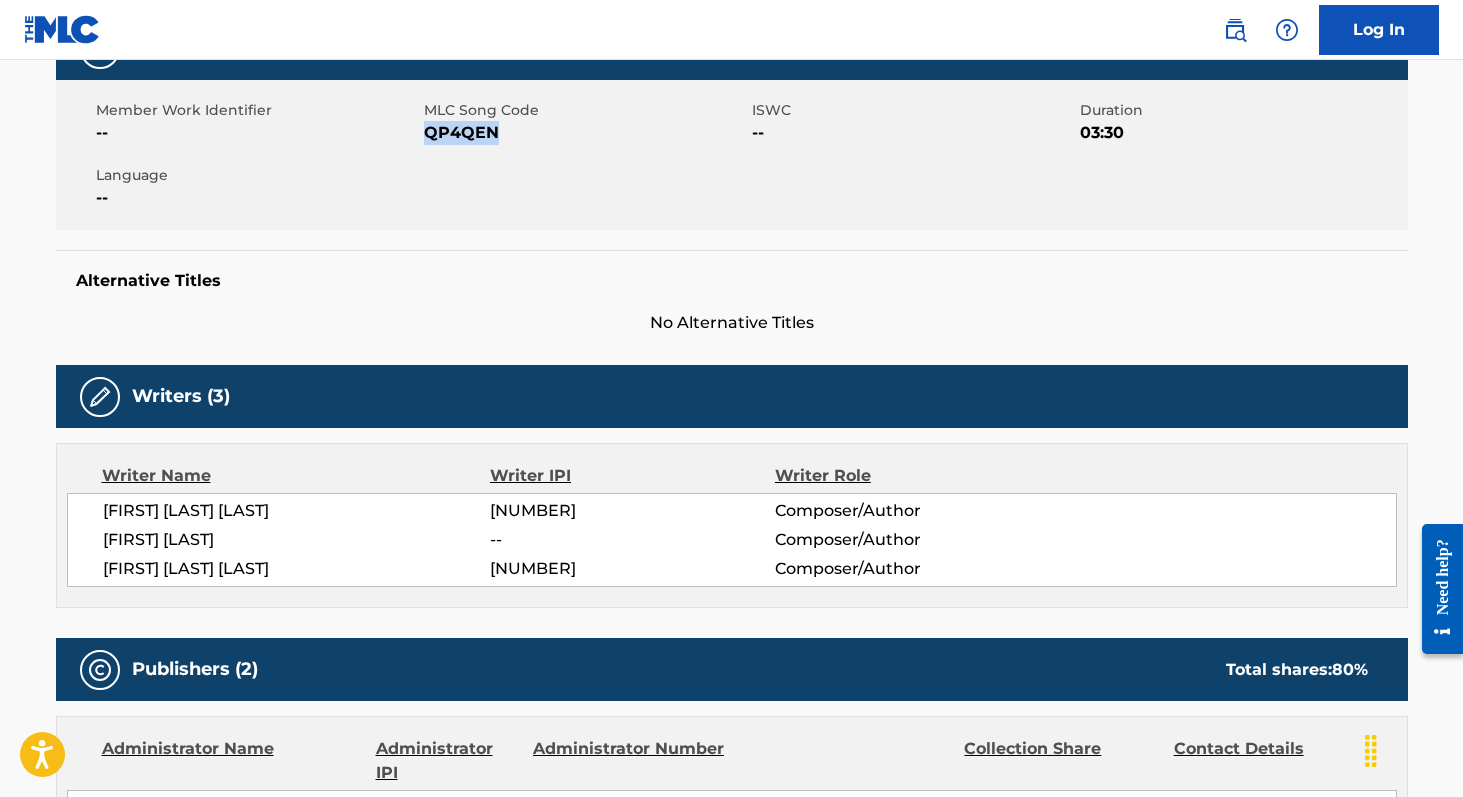 copy on "QP4QEN" 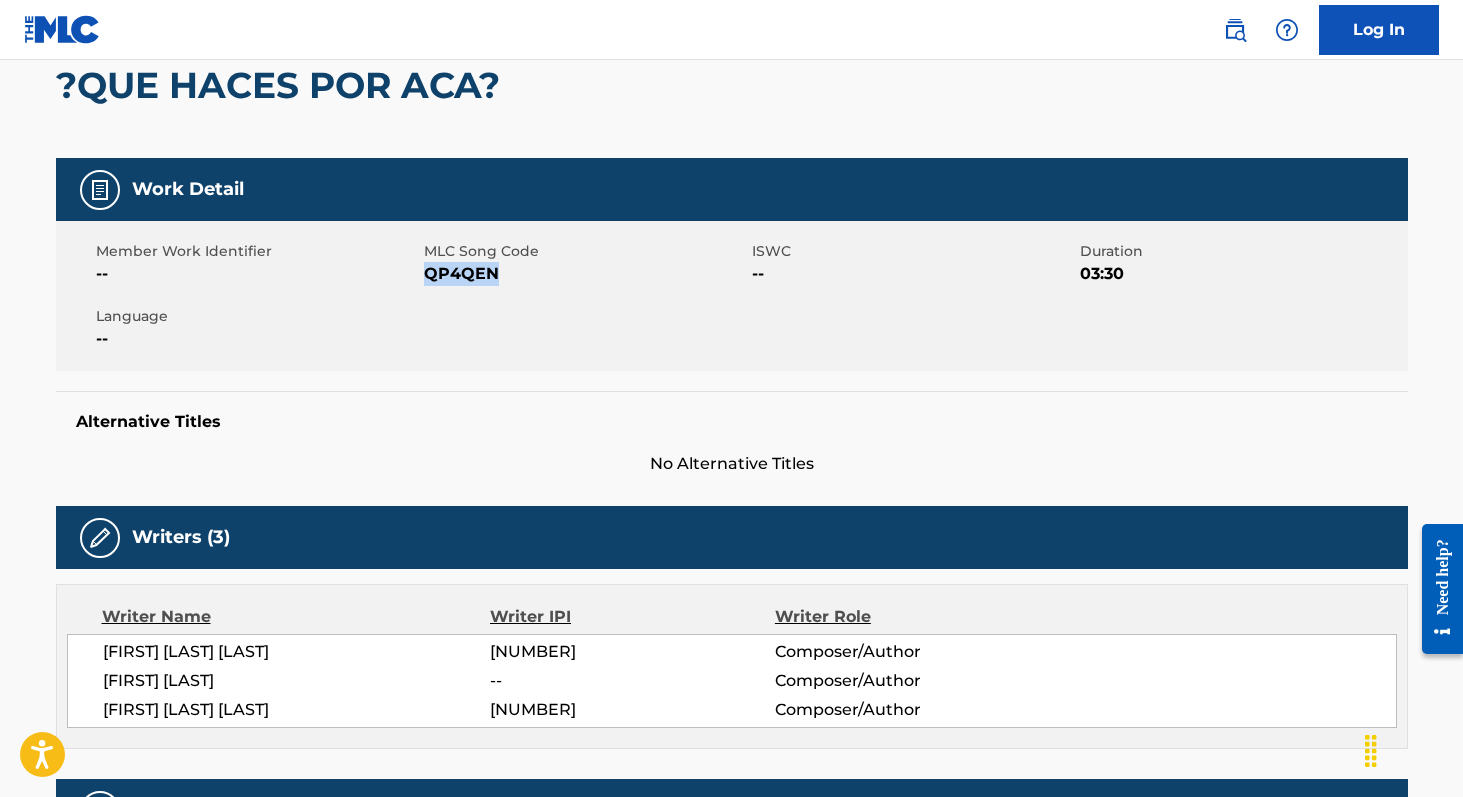scroll, scrollTop: 38, scrollLeft: 0, axis: vertical 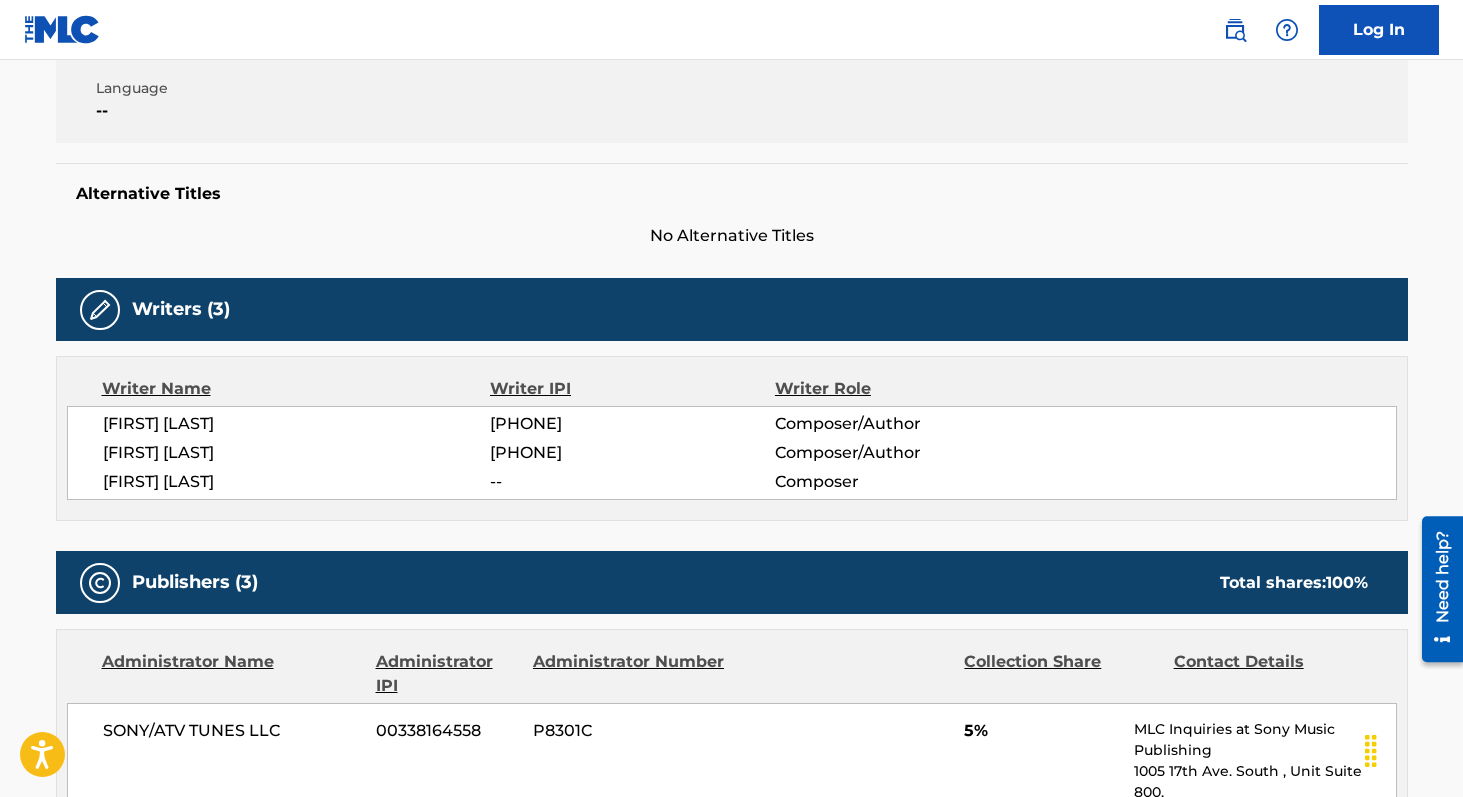 click on "01243351877" at bounding box center (632, 424) 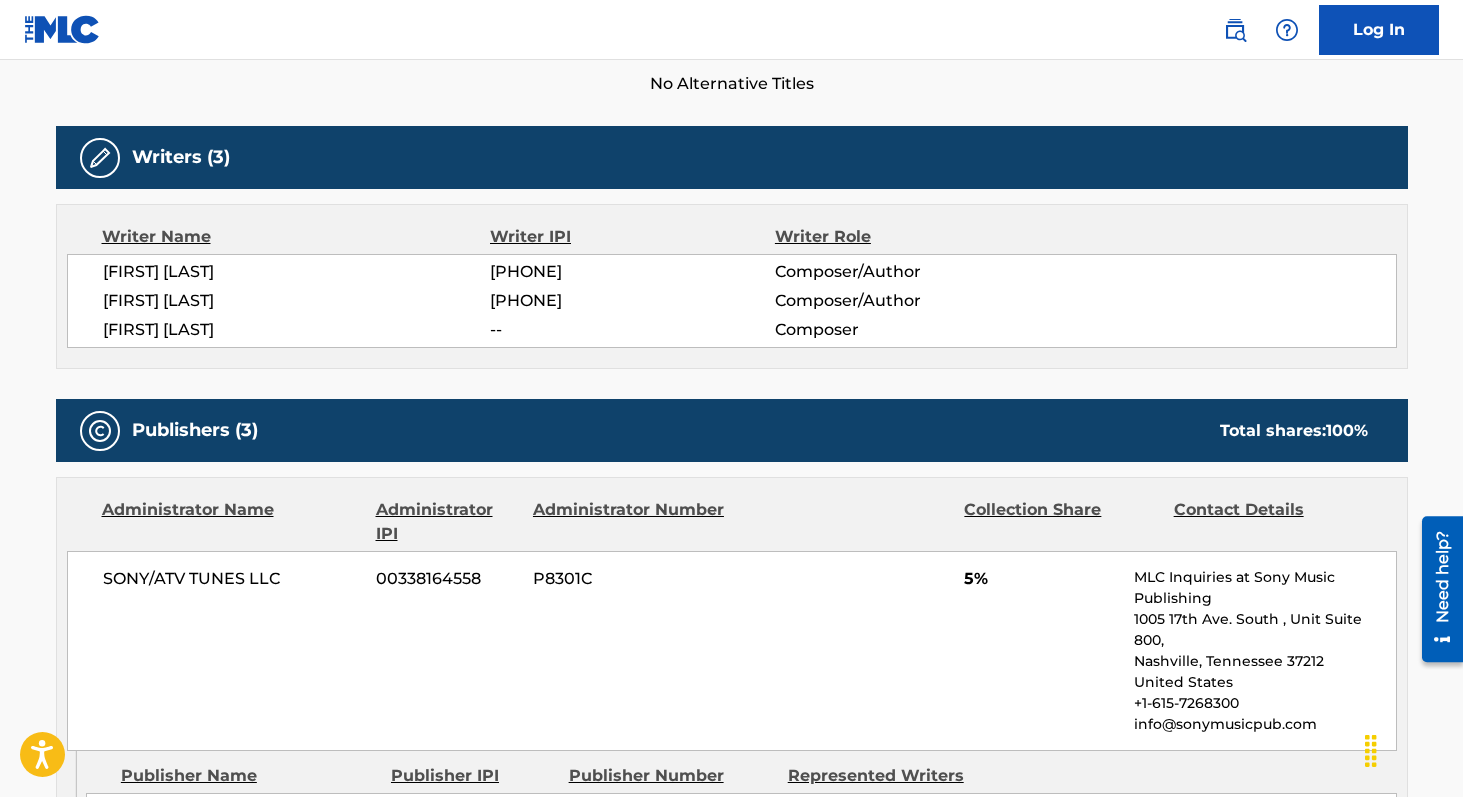 scroll, scrollTop: 0, scrollLeft: 0, axis: both 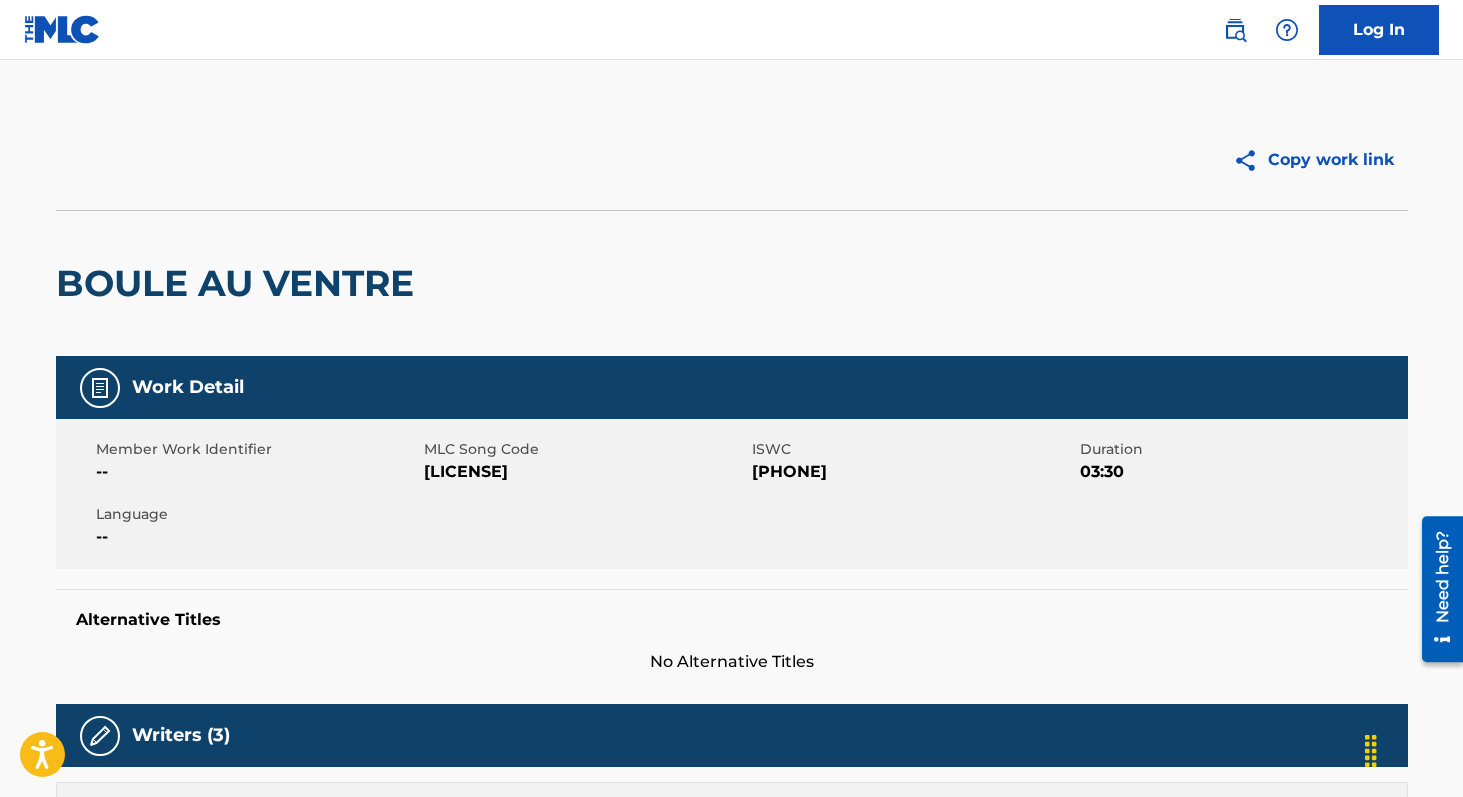 click on "BF6BAG" at bounding box center [585, 472] 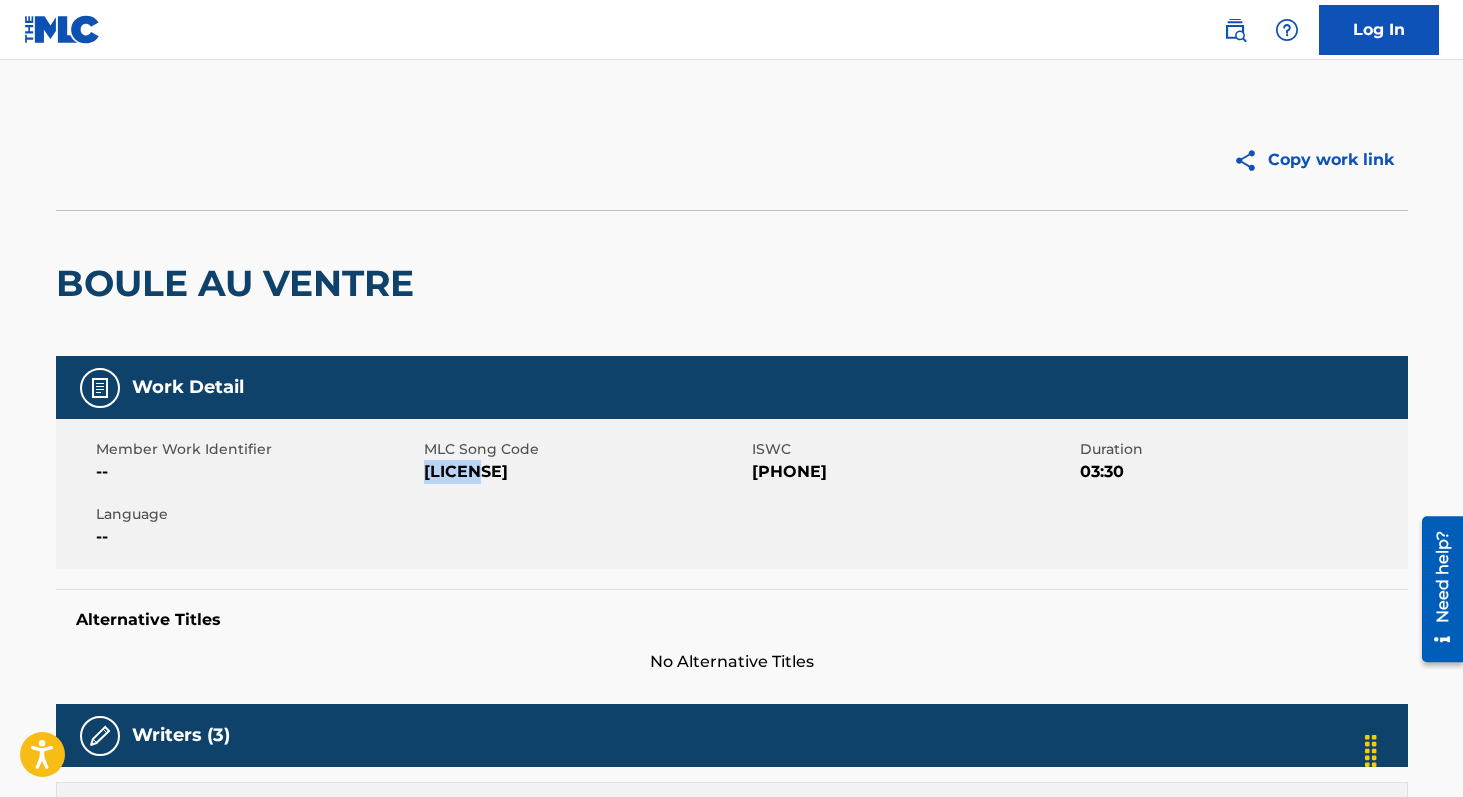 copy on "BF6BAG" 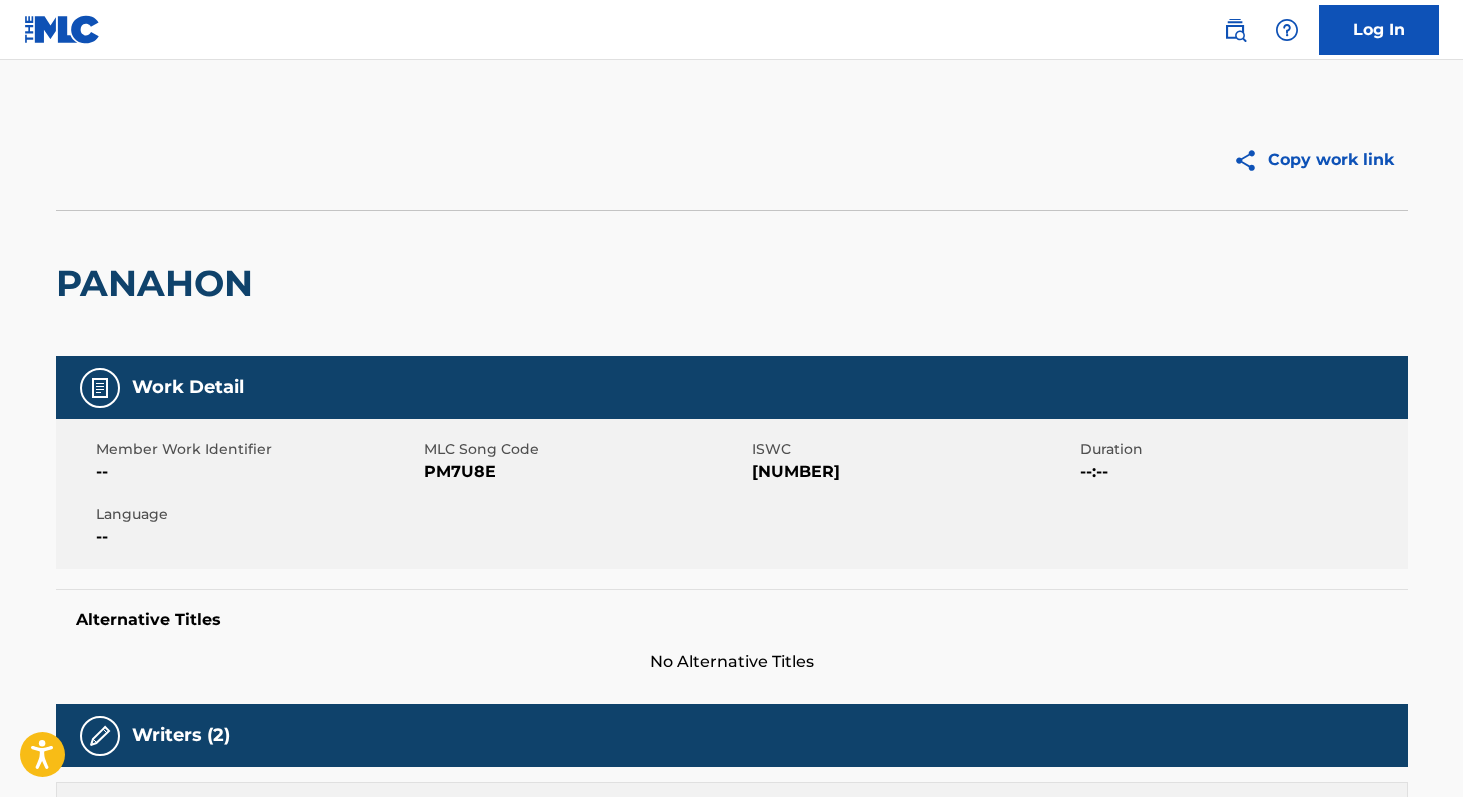 scroll, scrollTop: 0, scrollLeft: 0, axis: both 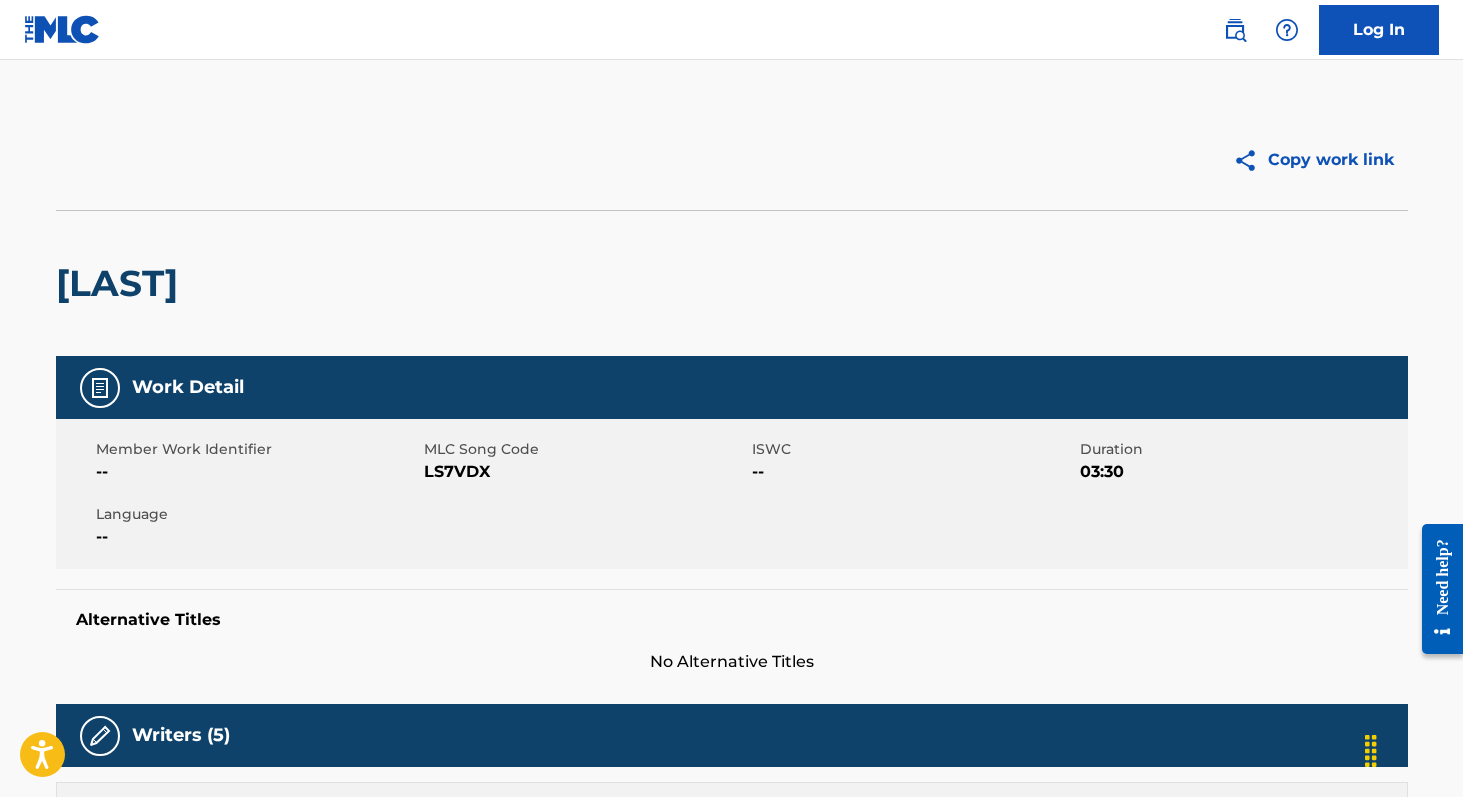 click on "LS7VDX" at bounding box center [585, 472] 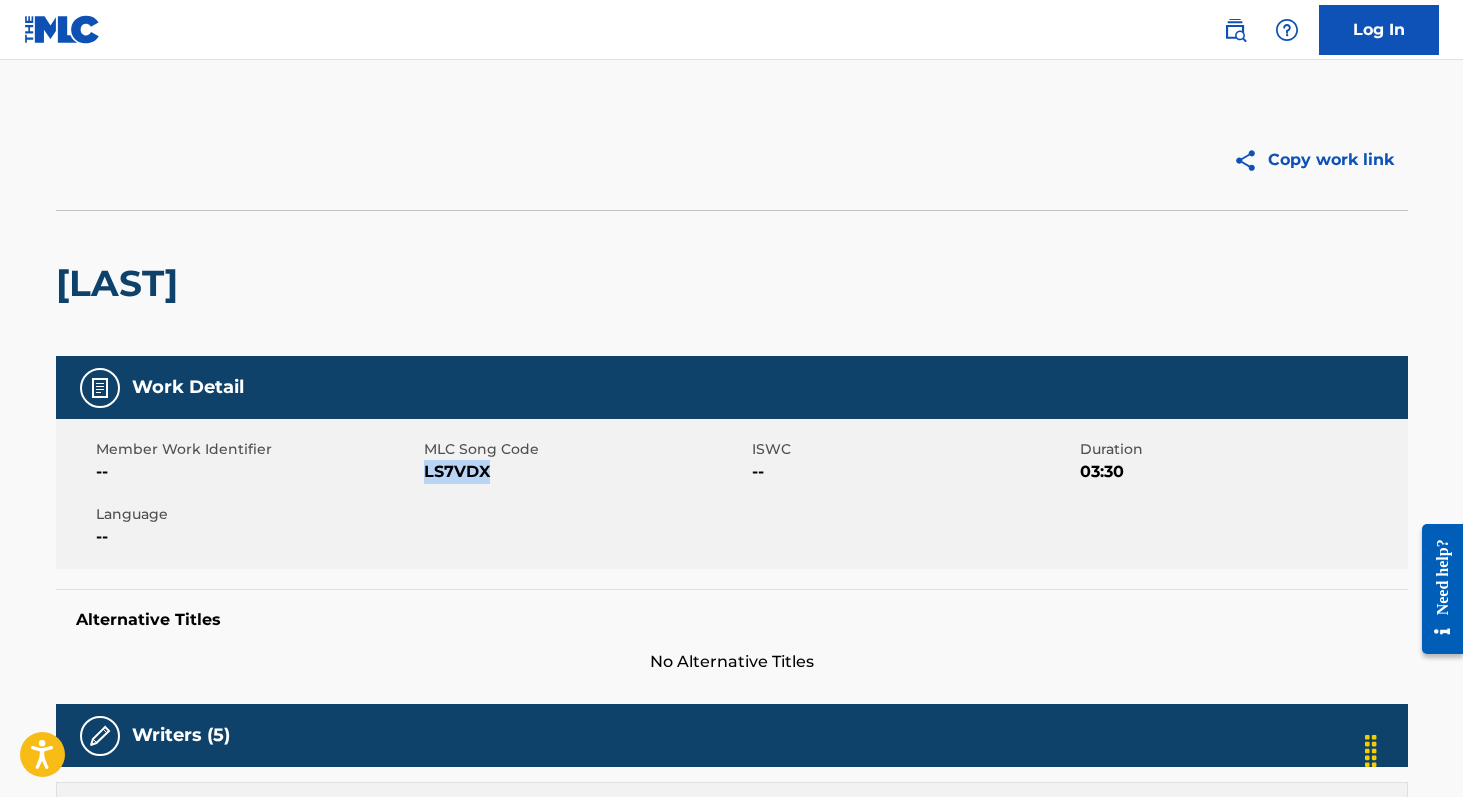 copy on "LS7VDX" 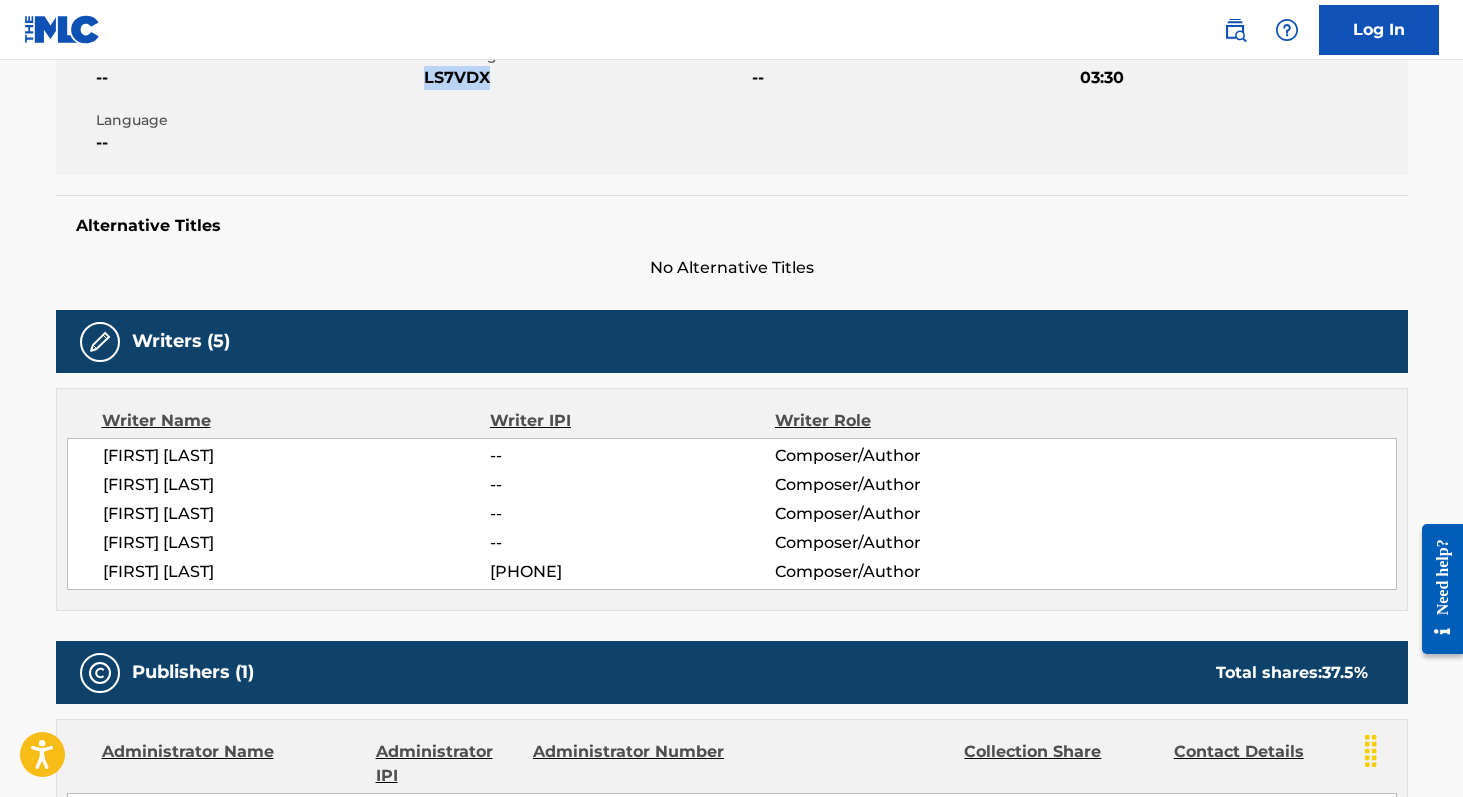 scroll, scrollTop: 563, scrollLeft: 0, axis: vertical 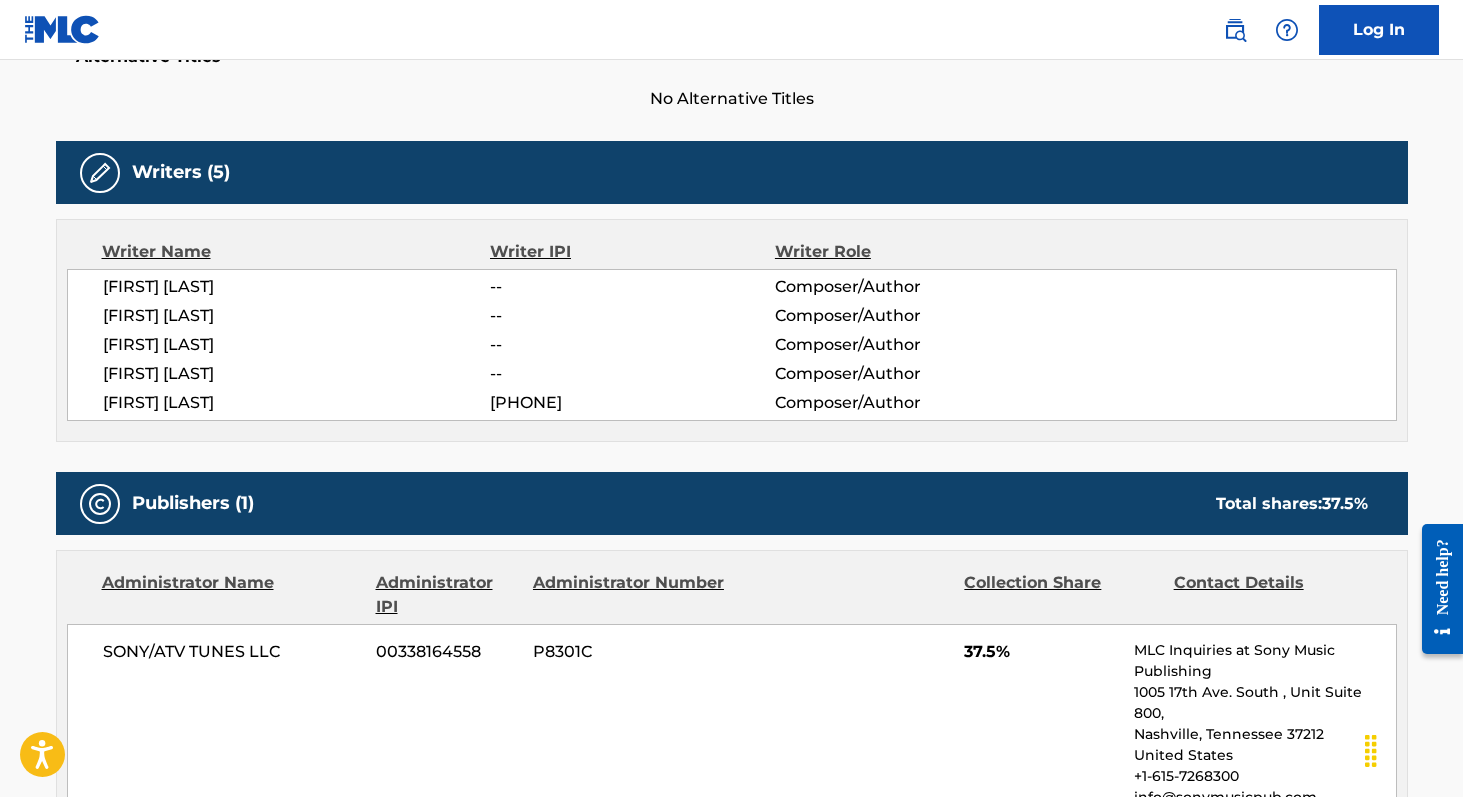click on "01006996254" at bounding box center (632, 403) 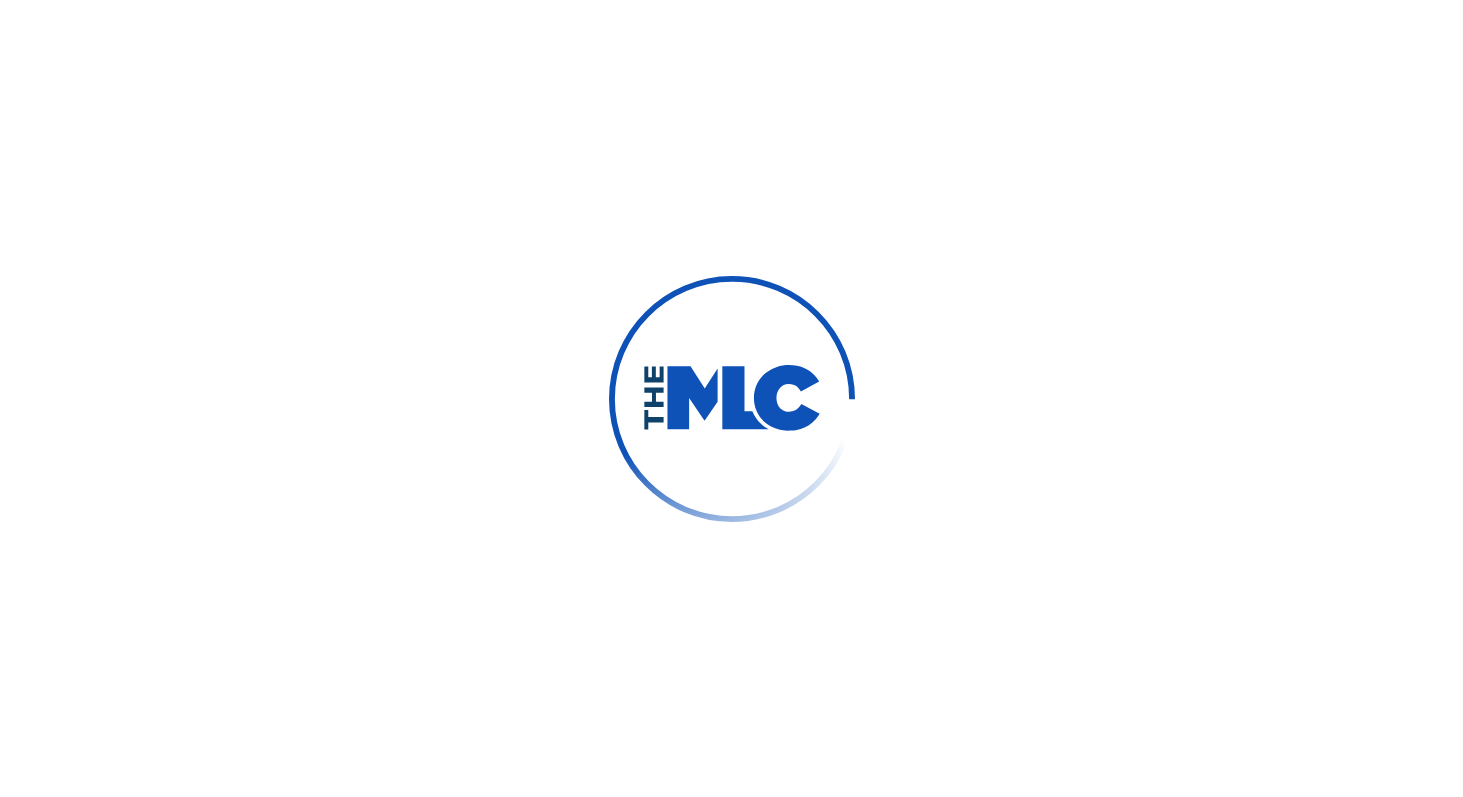scroll, scrollTop: 0, scrollLeft: 0, axis: both 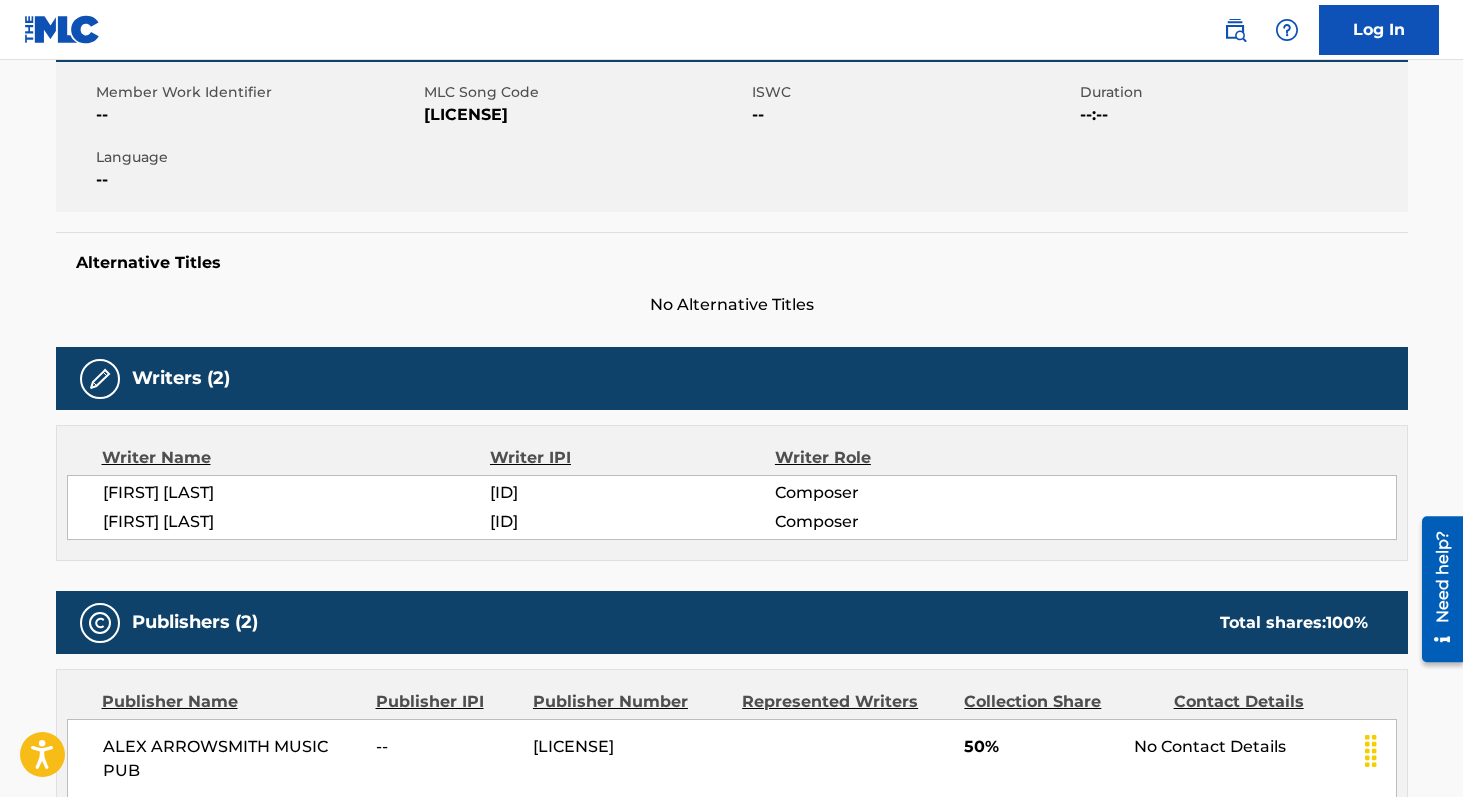 drag, startPoint x: 346, startPoint y: 495, endPoint x: 100, endPoint y: 495, distance: 246 